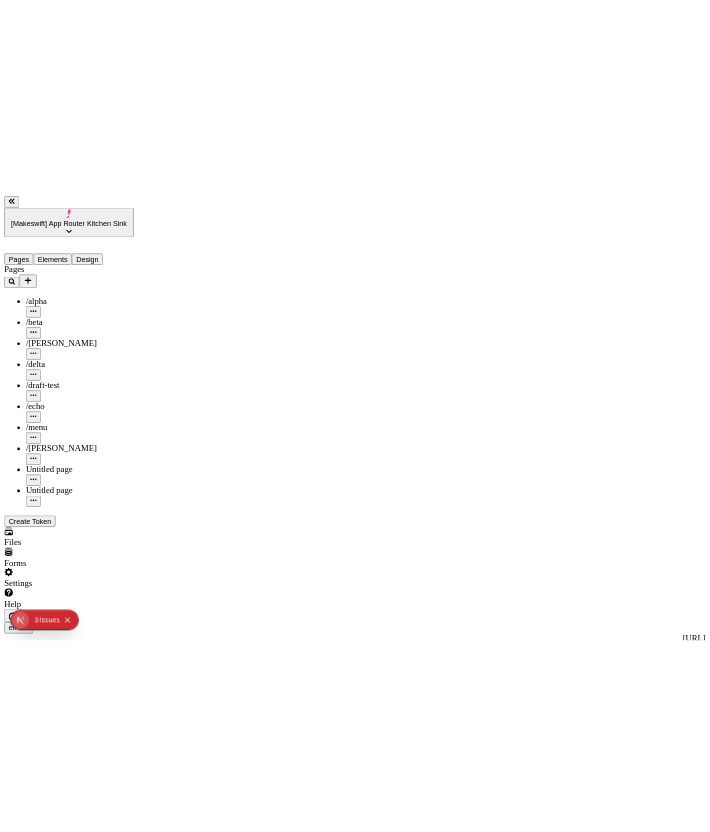 scroll, scrollTop: 0, scrollLeft: 0, axis: both 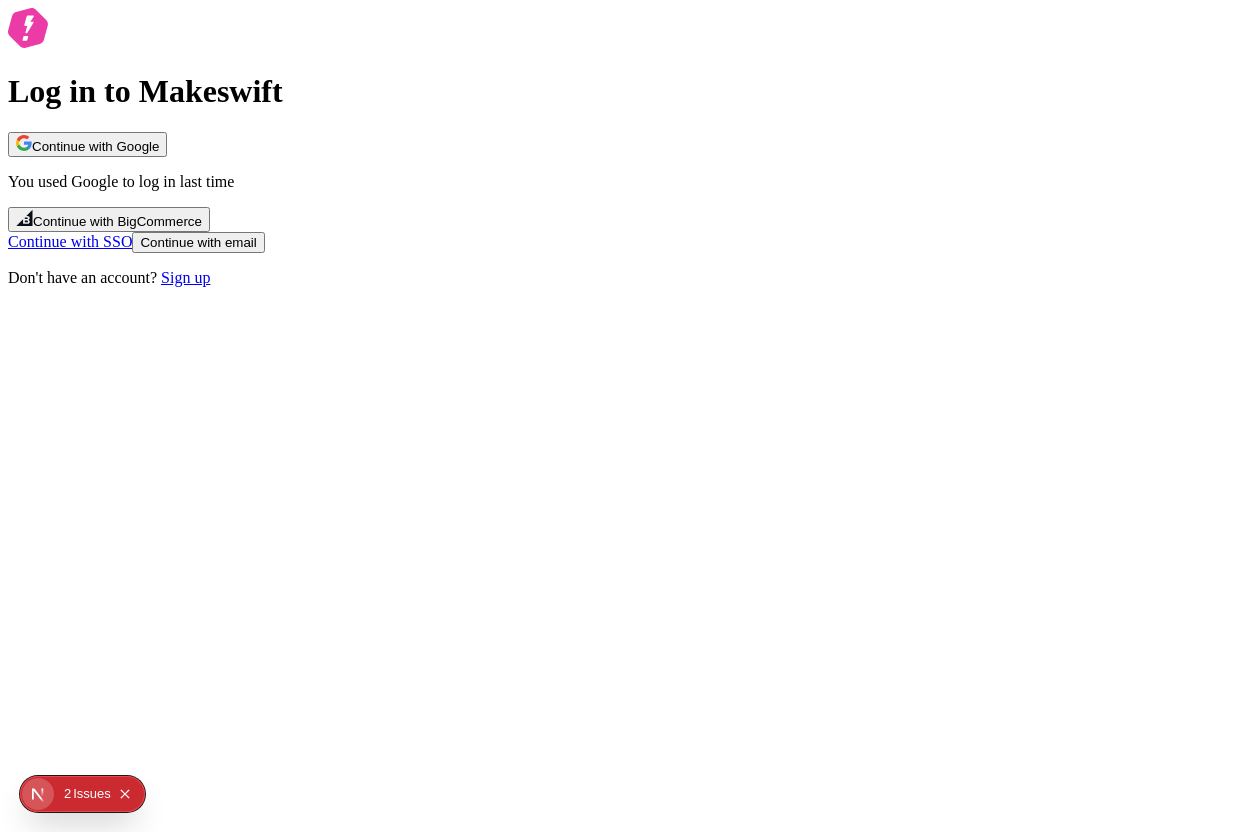 click on "Continue with Google" at bounding box center (87, 144) 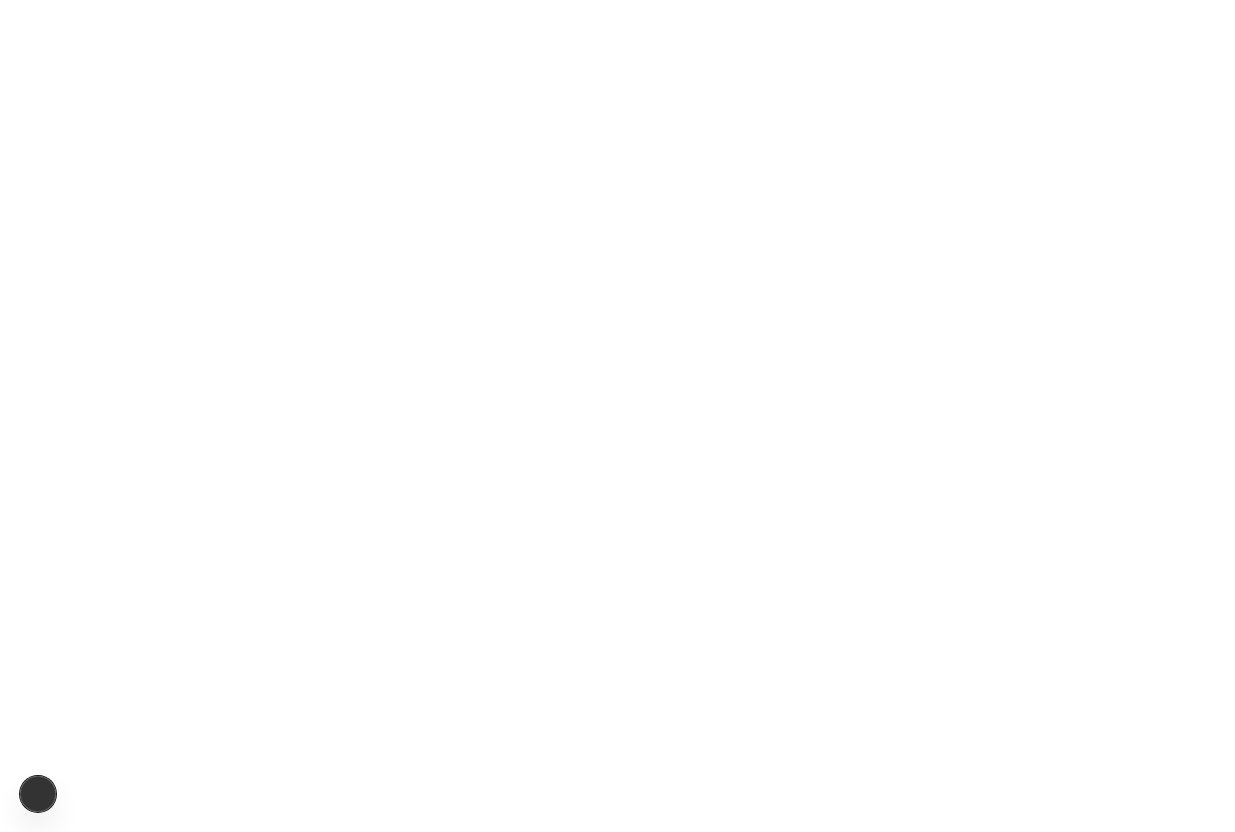 scroll, scrollTop: 0, scrollLeft: 0, axis: both 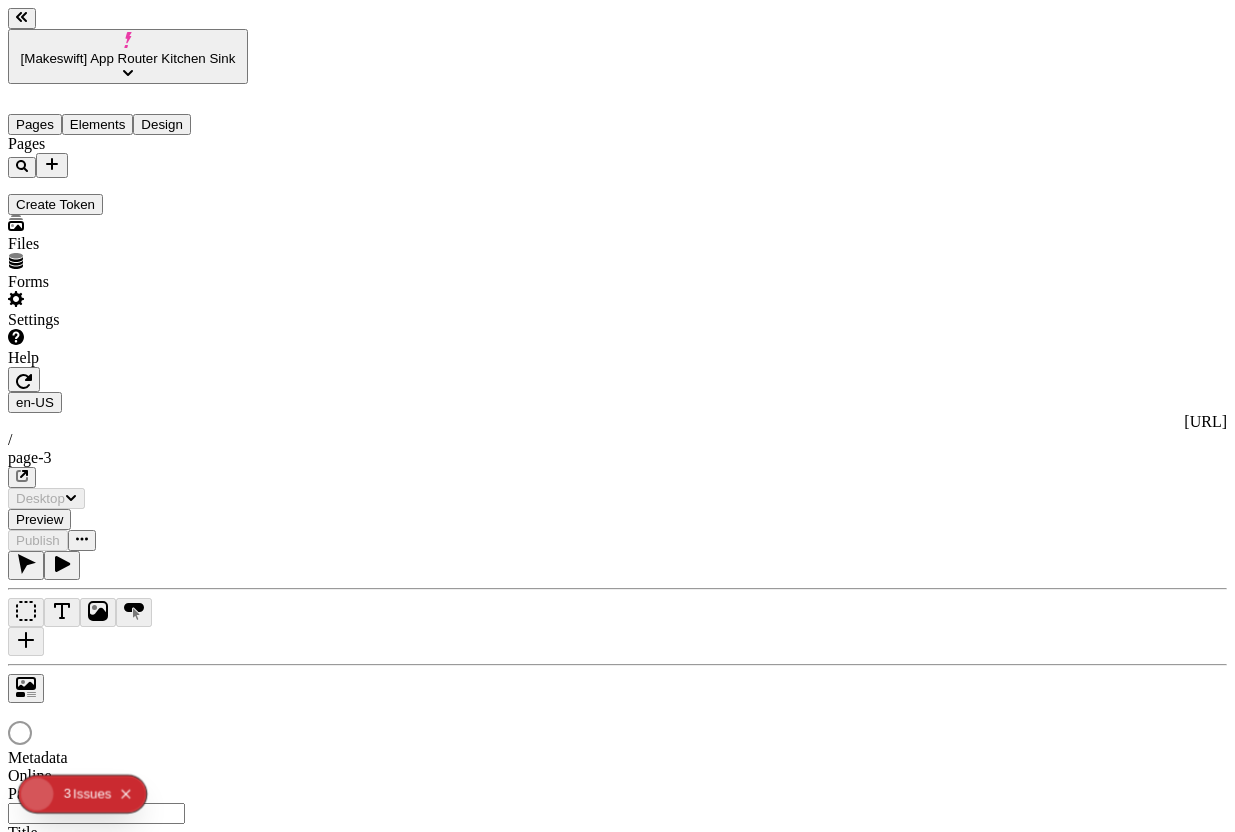type on "/page-3" 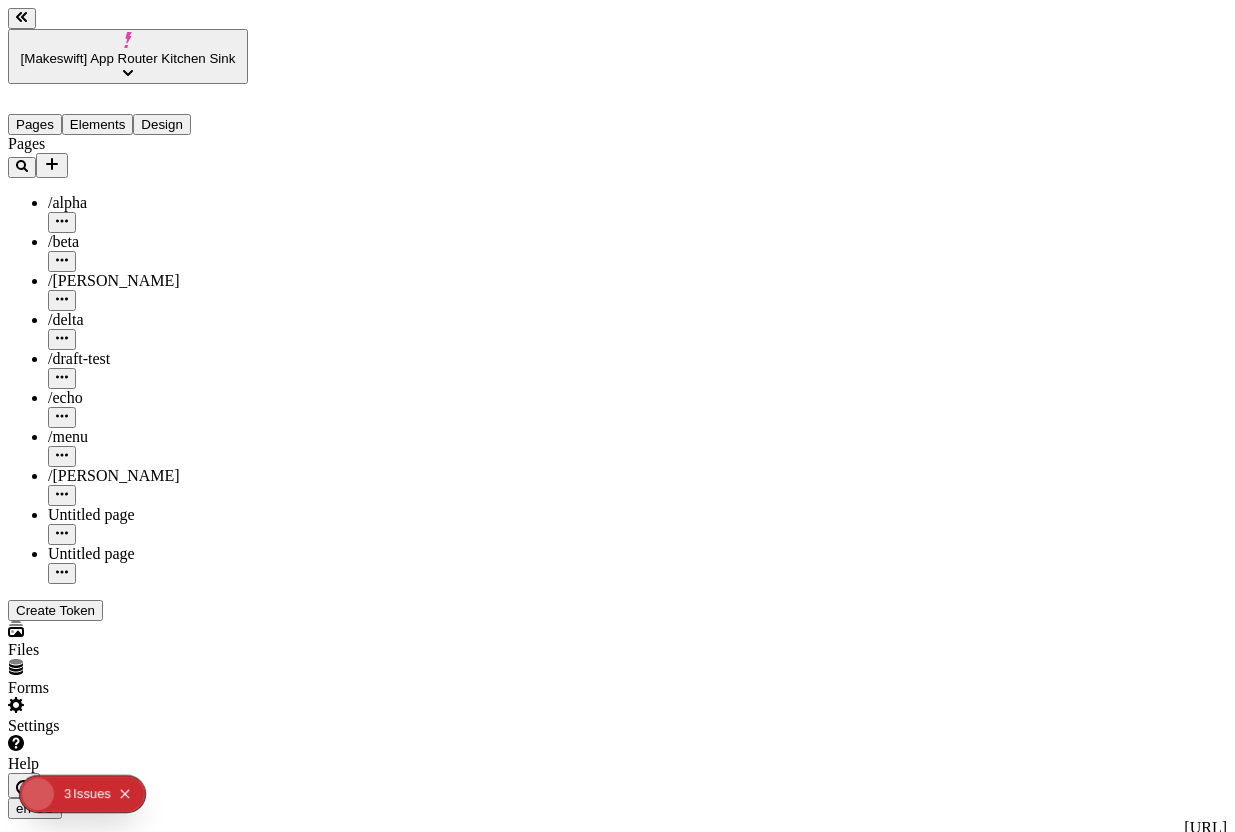 scroll, scrollTop: 0, scrollLeft: 0, axis: both 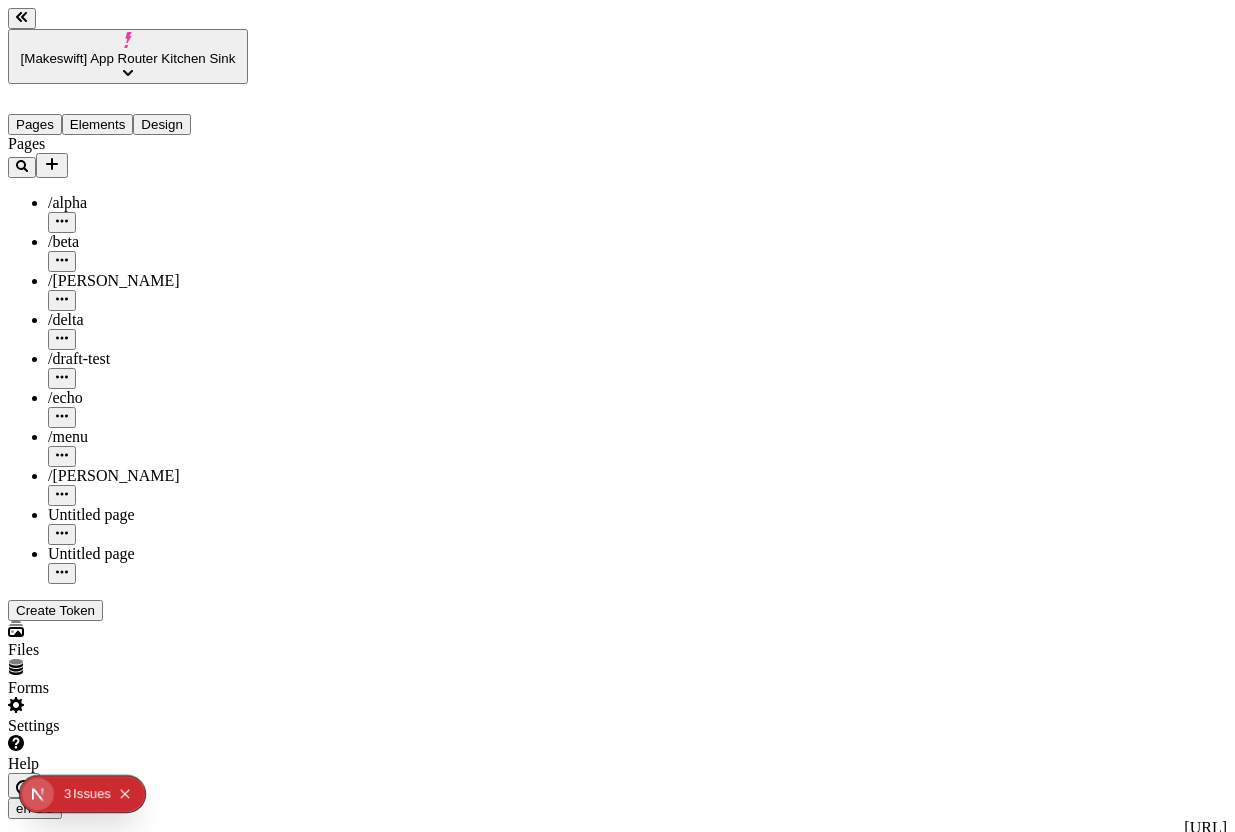 click 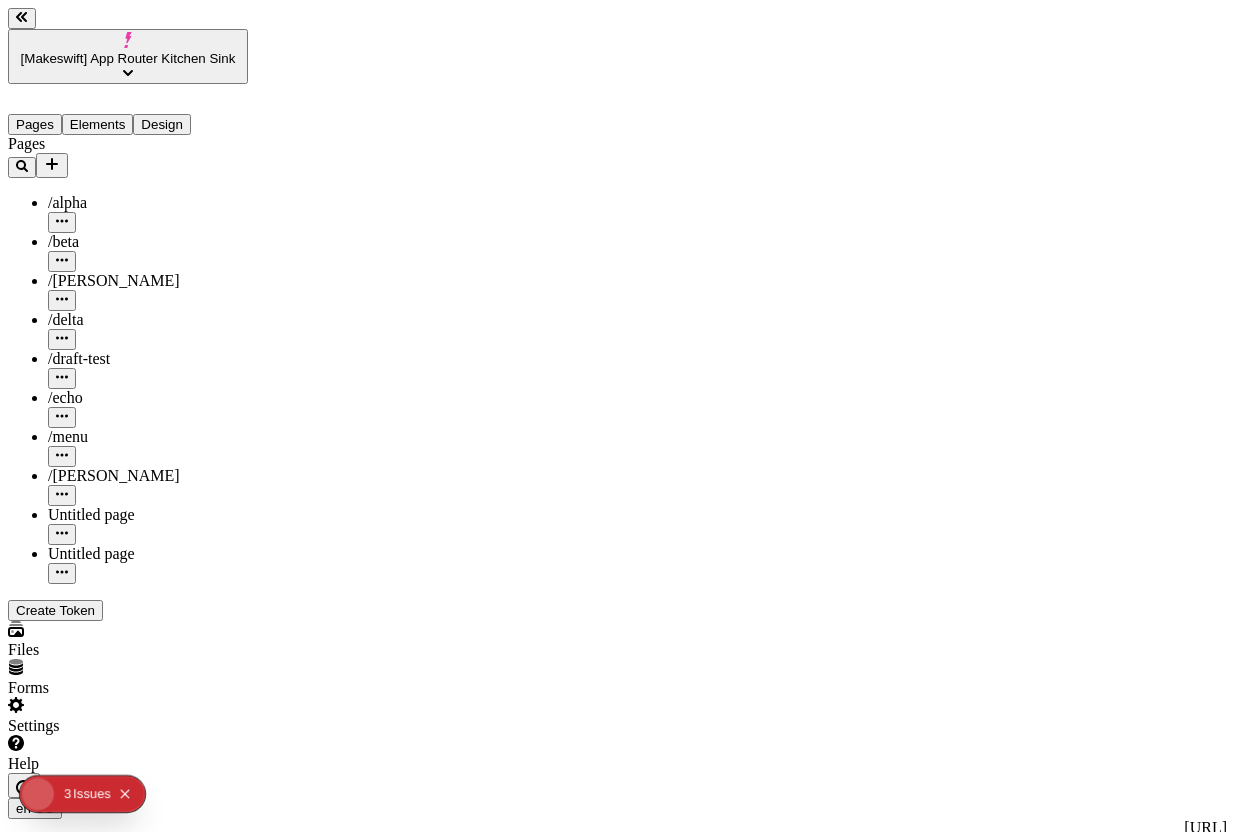 click 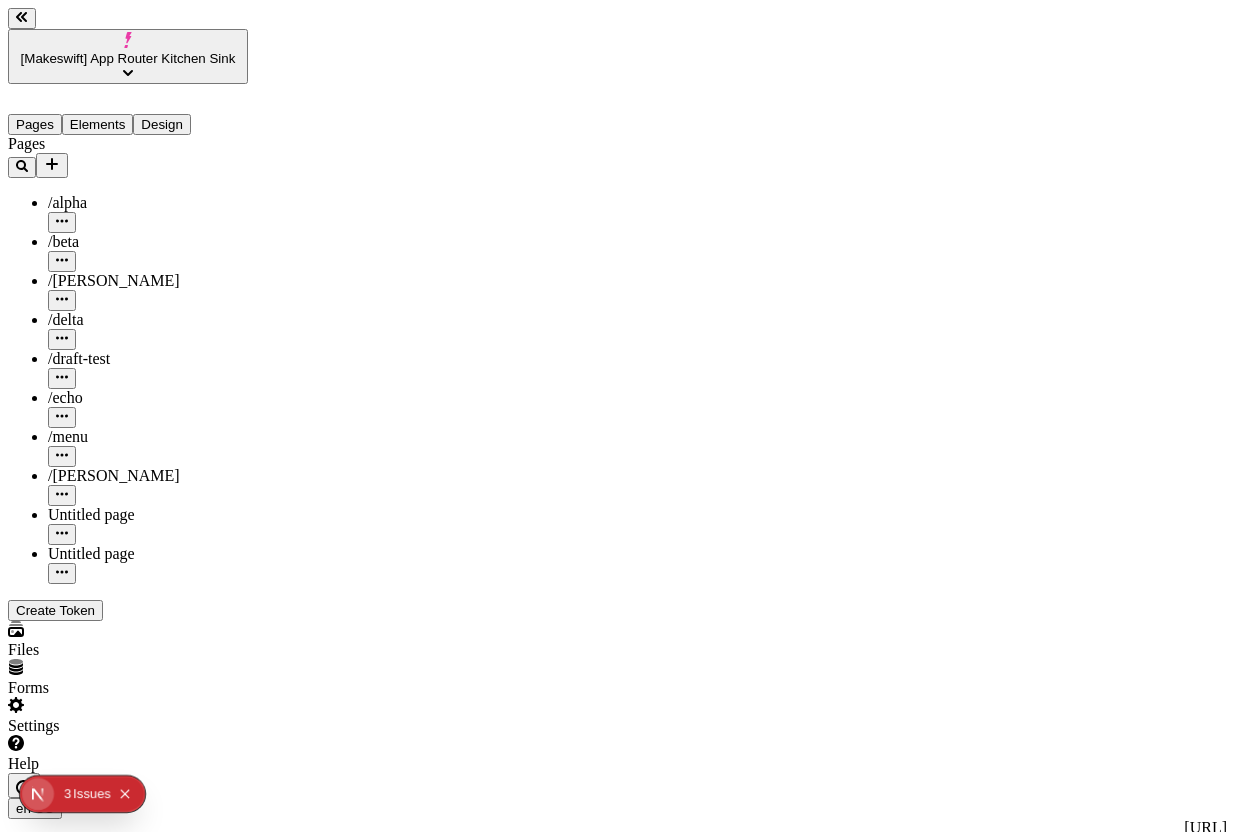 click 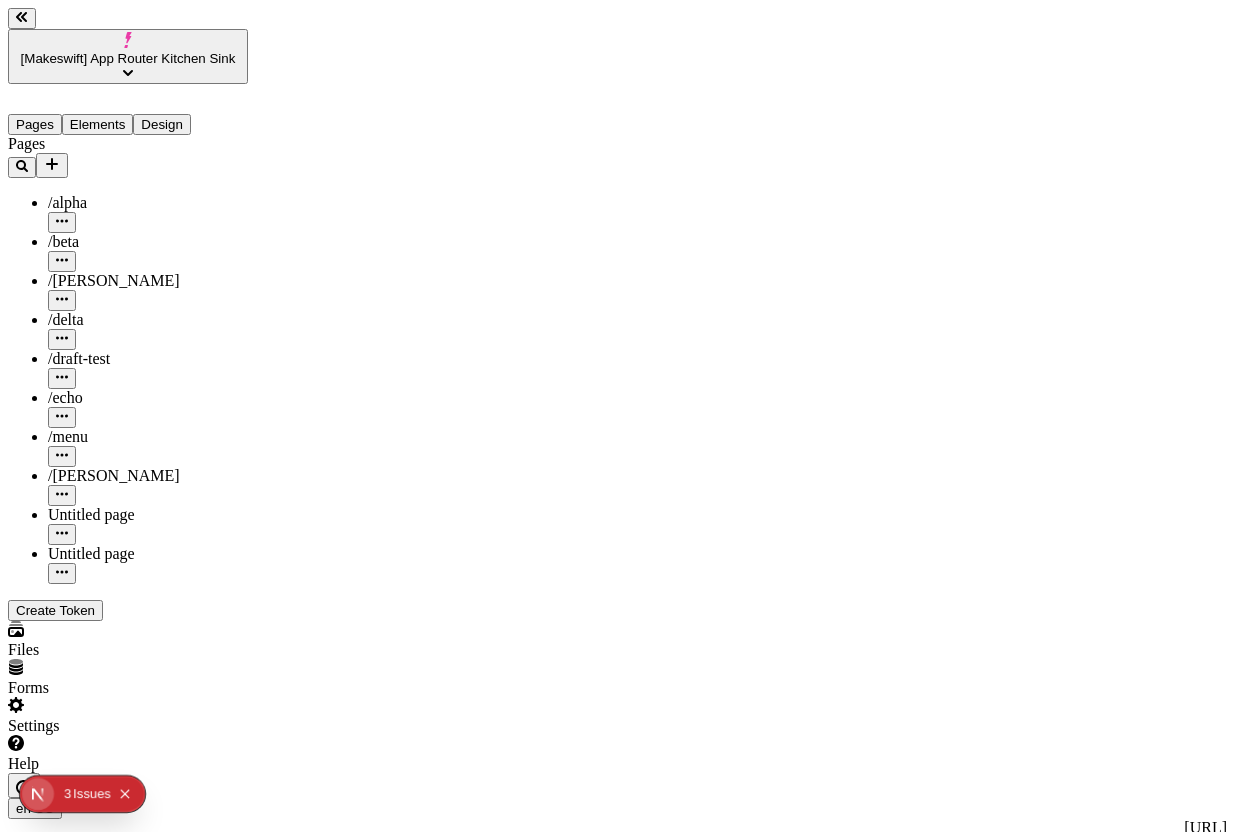 click 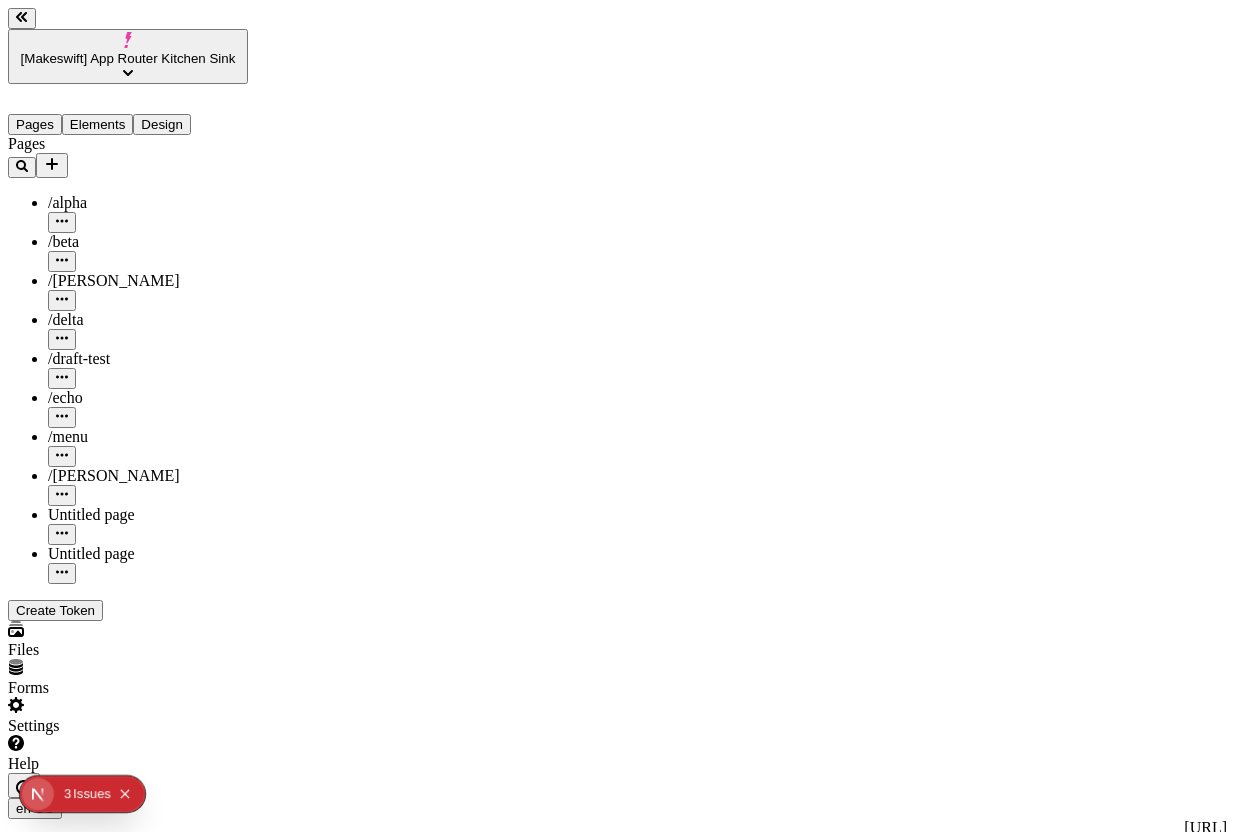 click 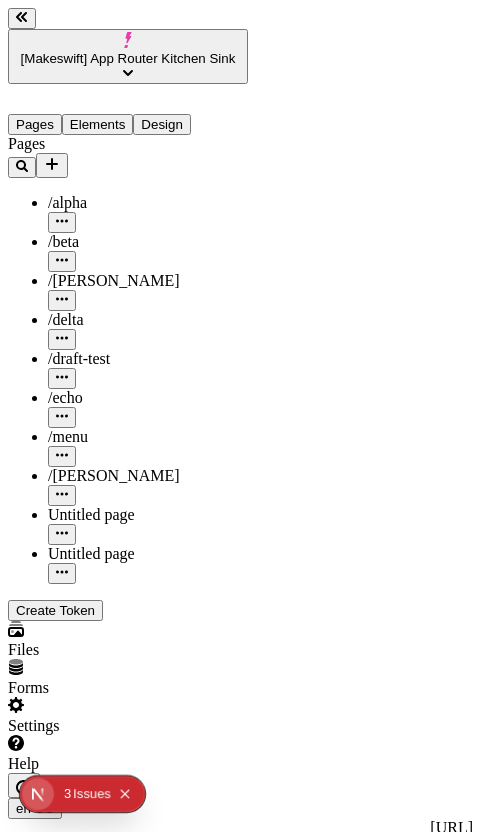 click on "Create Token" at bounding box center [55, 610] 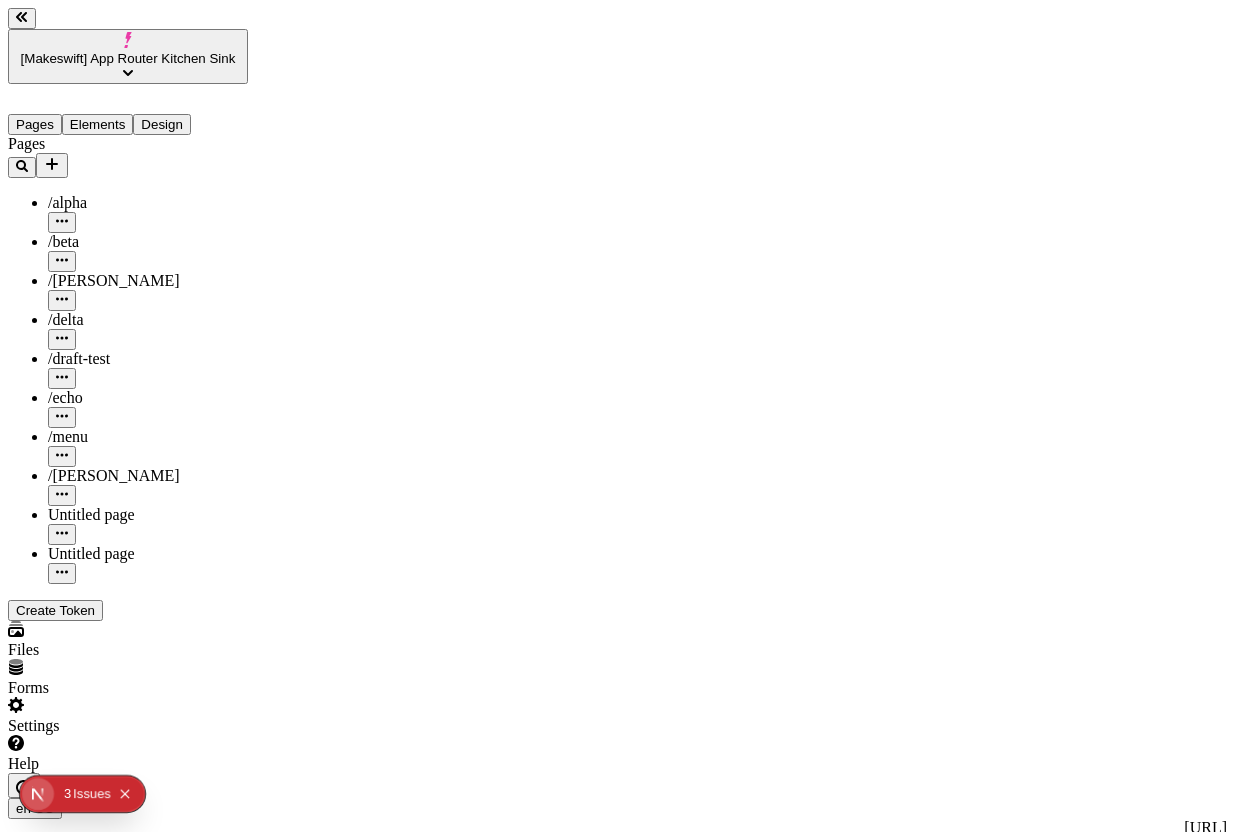 click at bounding box center [617, 1089] 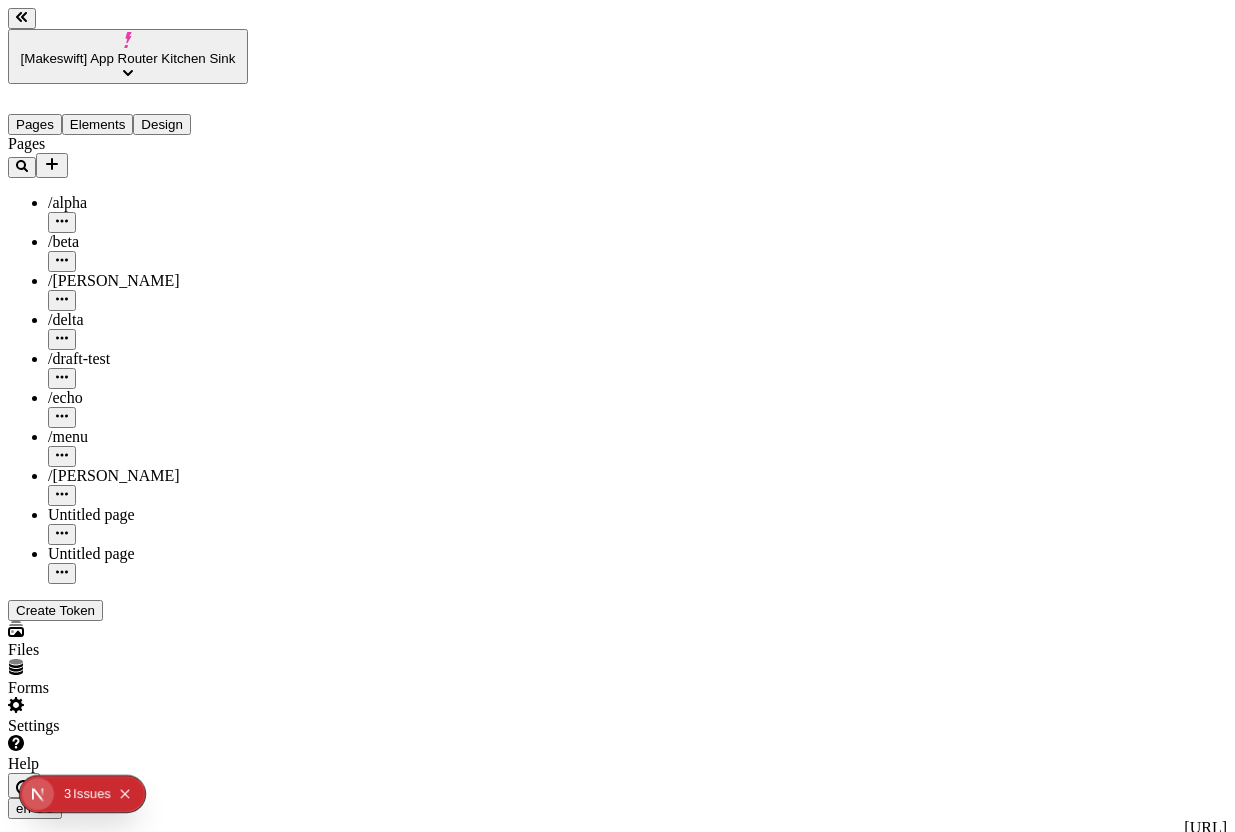 click on "Text" 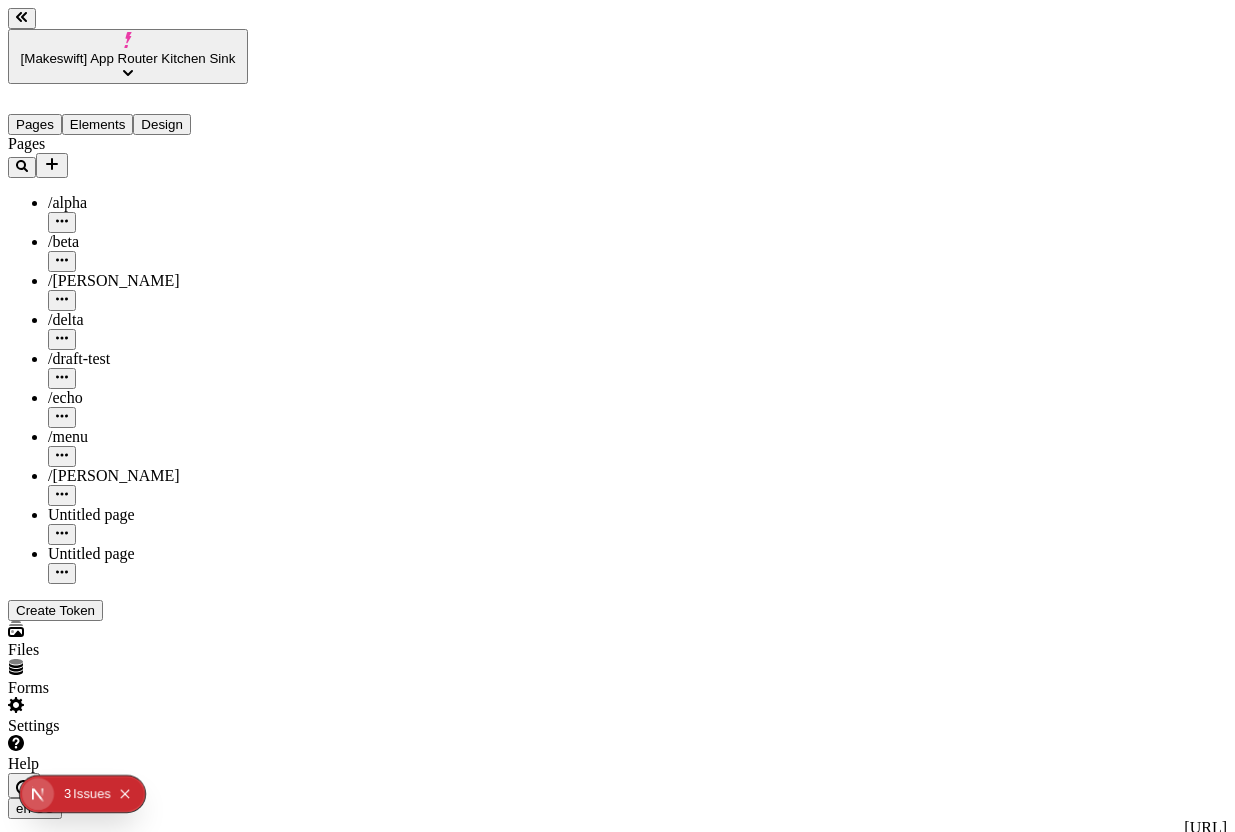 click 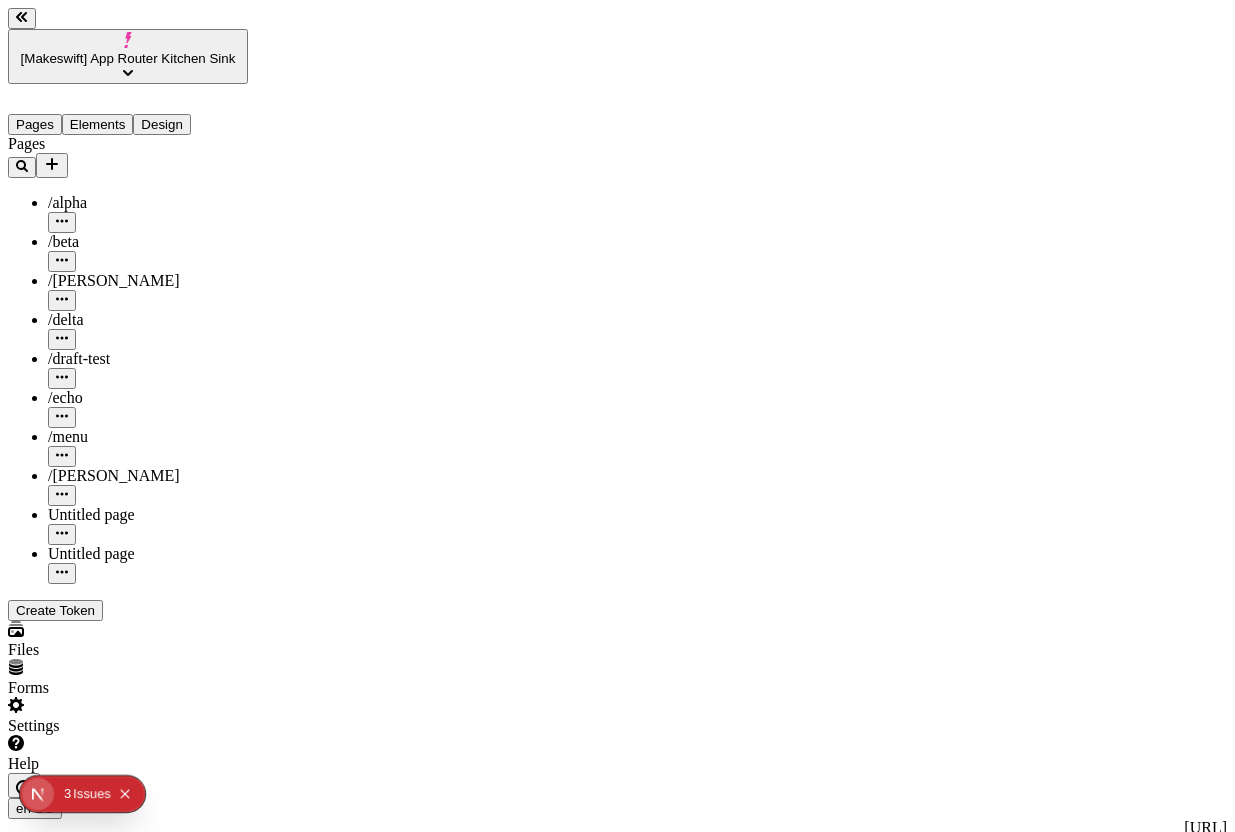 click 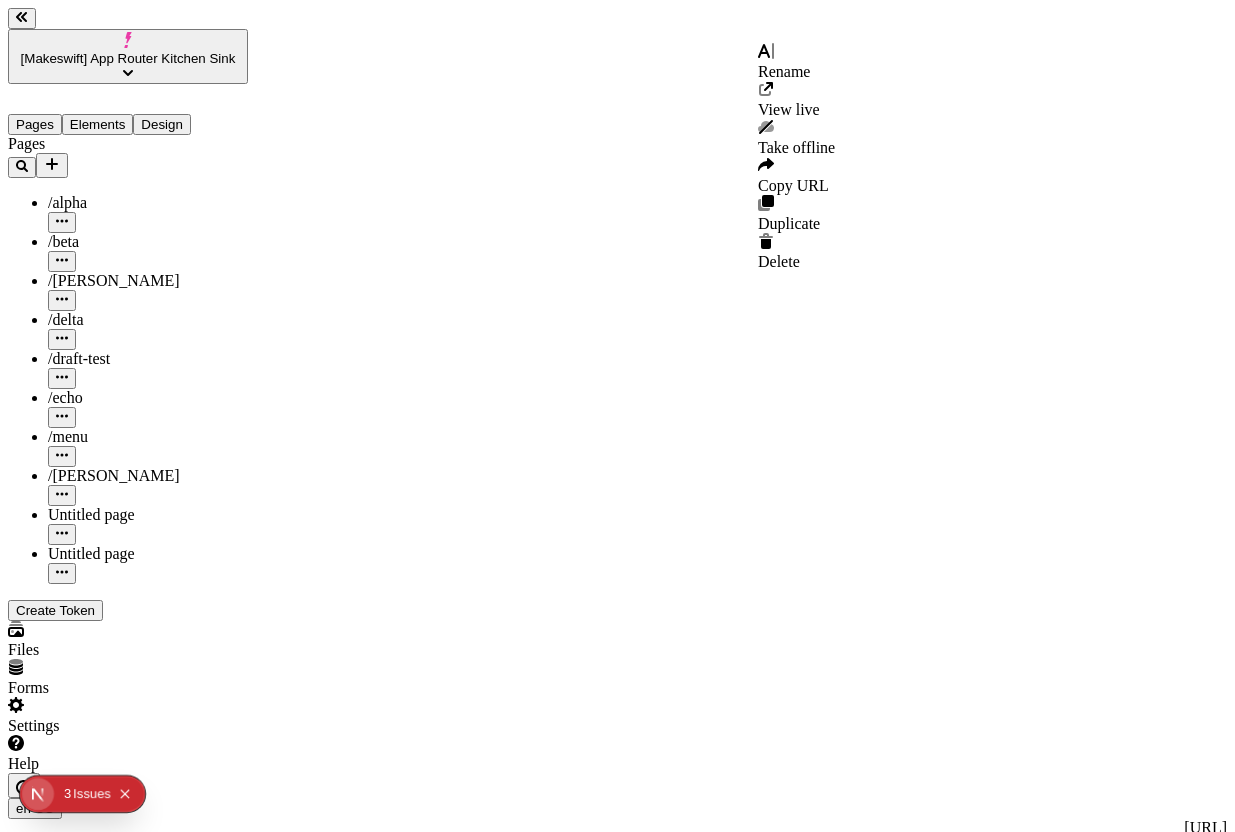 click at bounding box center (82, 946) 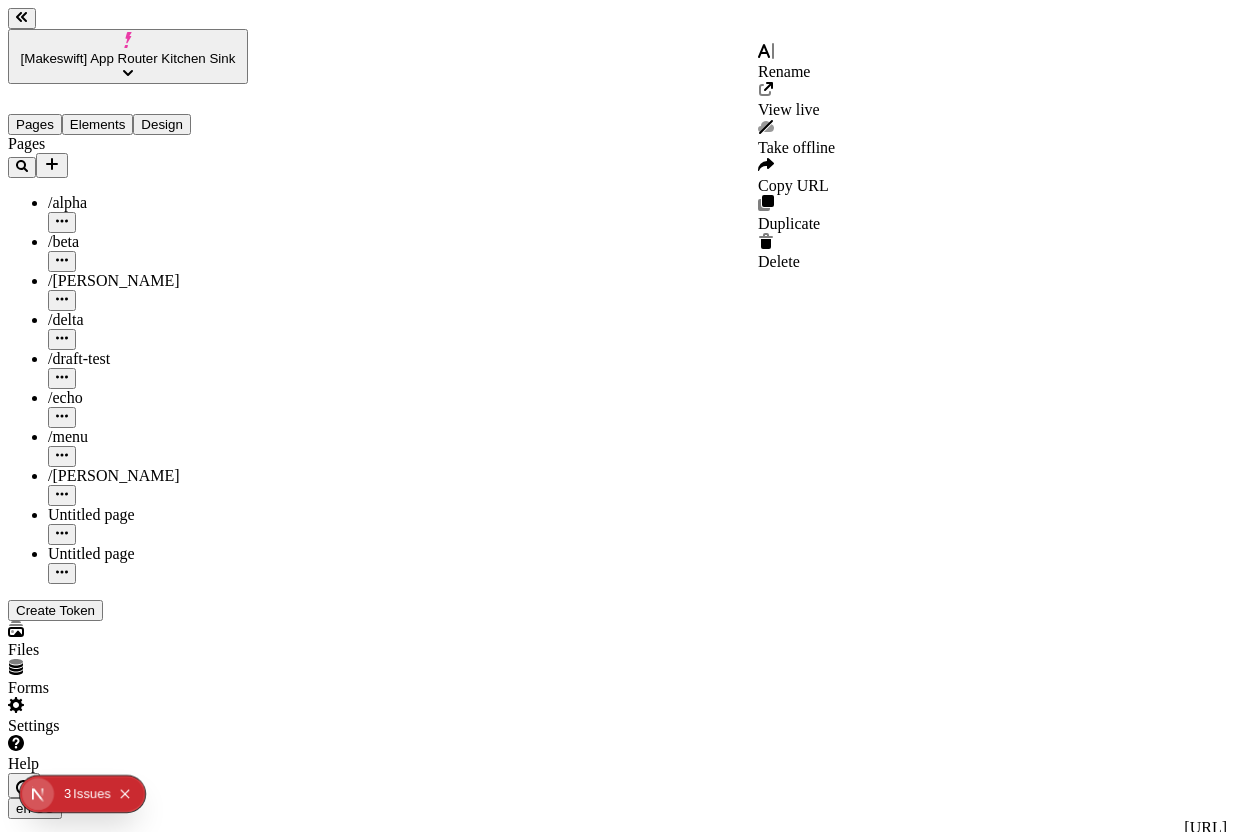 click on "Publish" at bounding box center (38, 946) 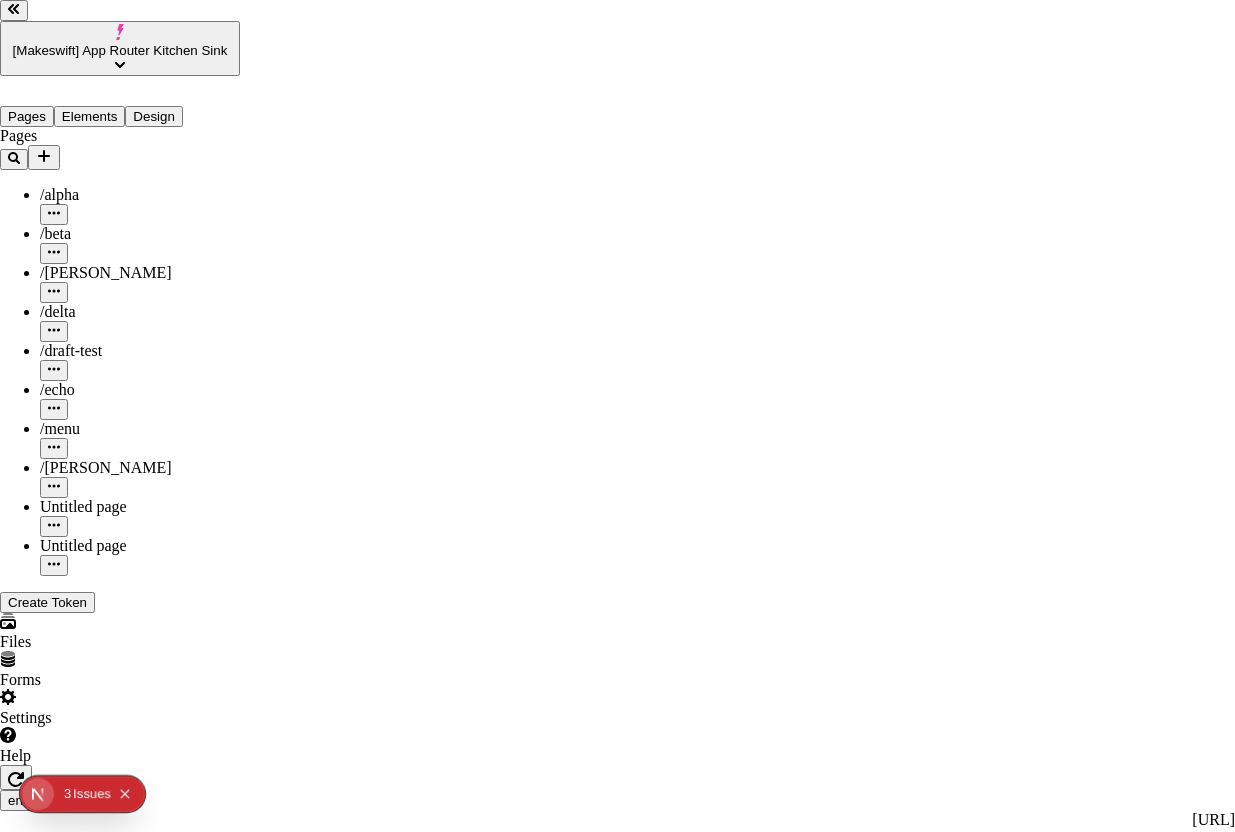click on "Scheduled" at bounding box center (108, 2714) 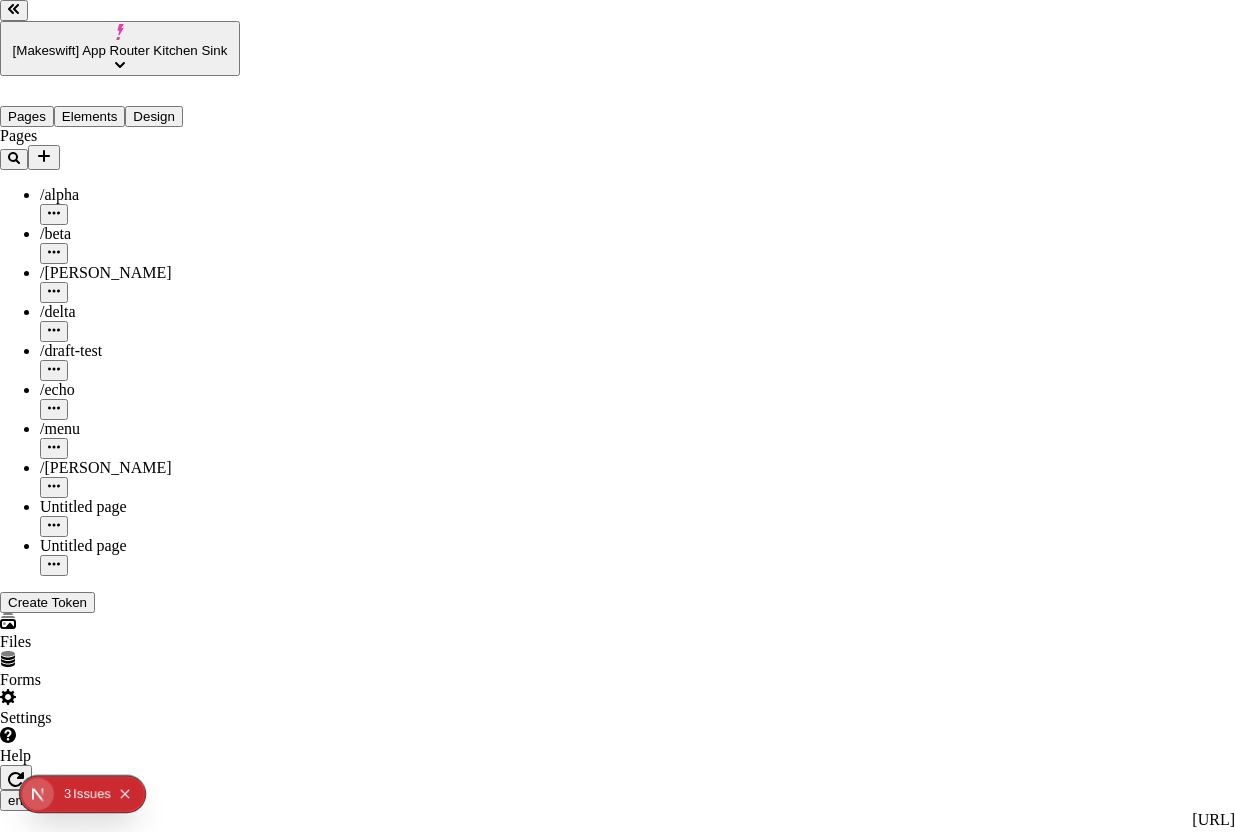 click on "History" at bounding box center (176, 2714) 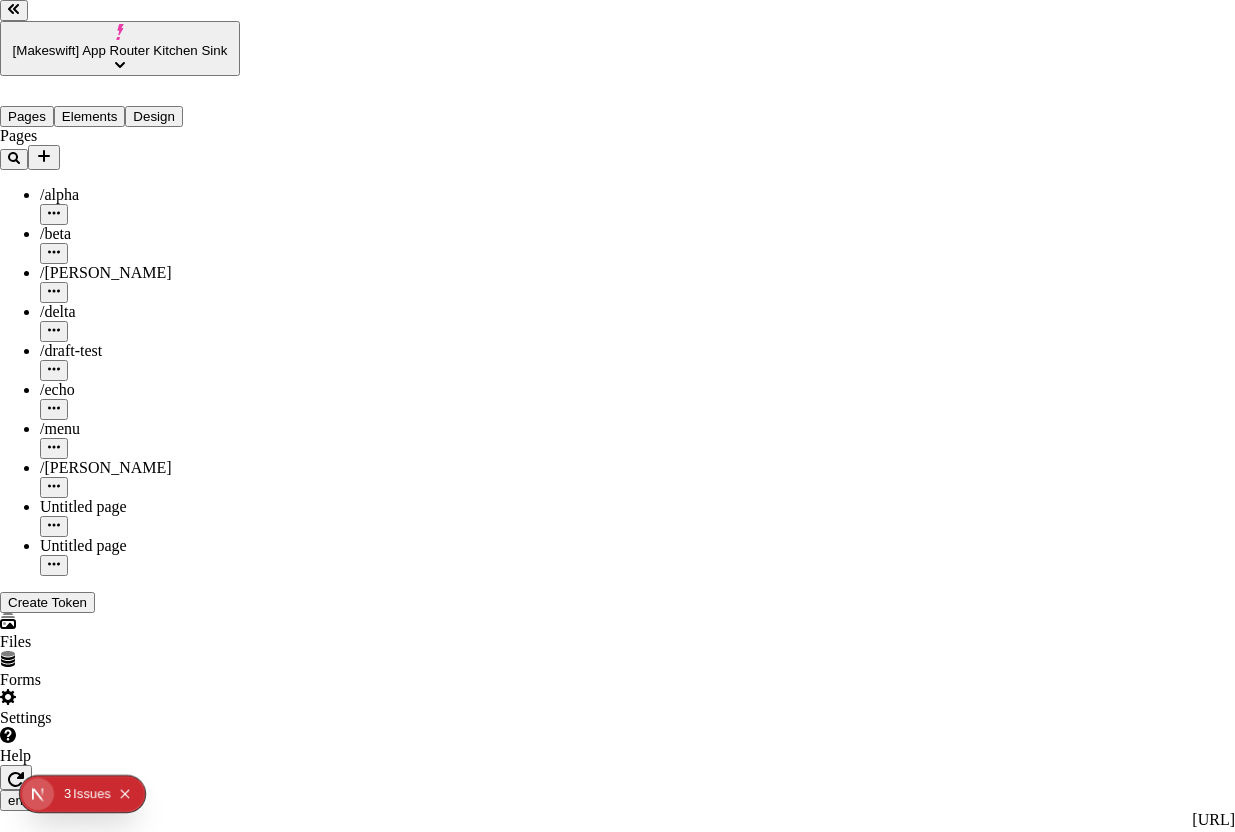 click on "/page-4 1" at bounding box center [114, 2808] 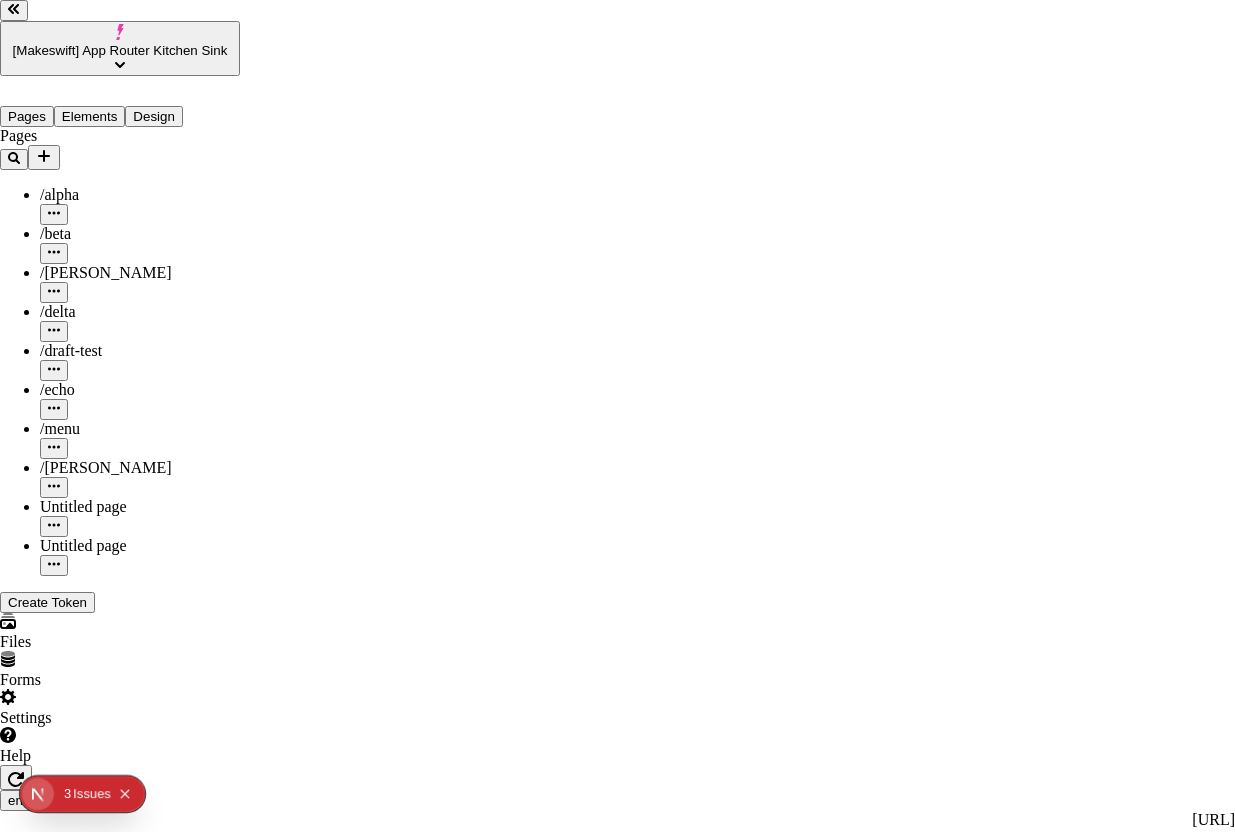 click on "7/1/2025, 11:06:14 AM Current" at bounding box center [637, 2769] 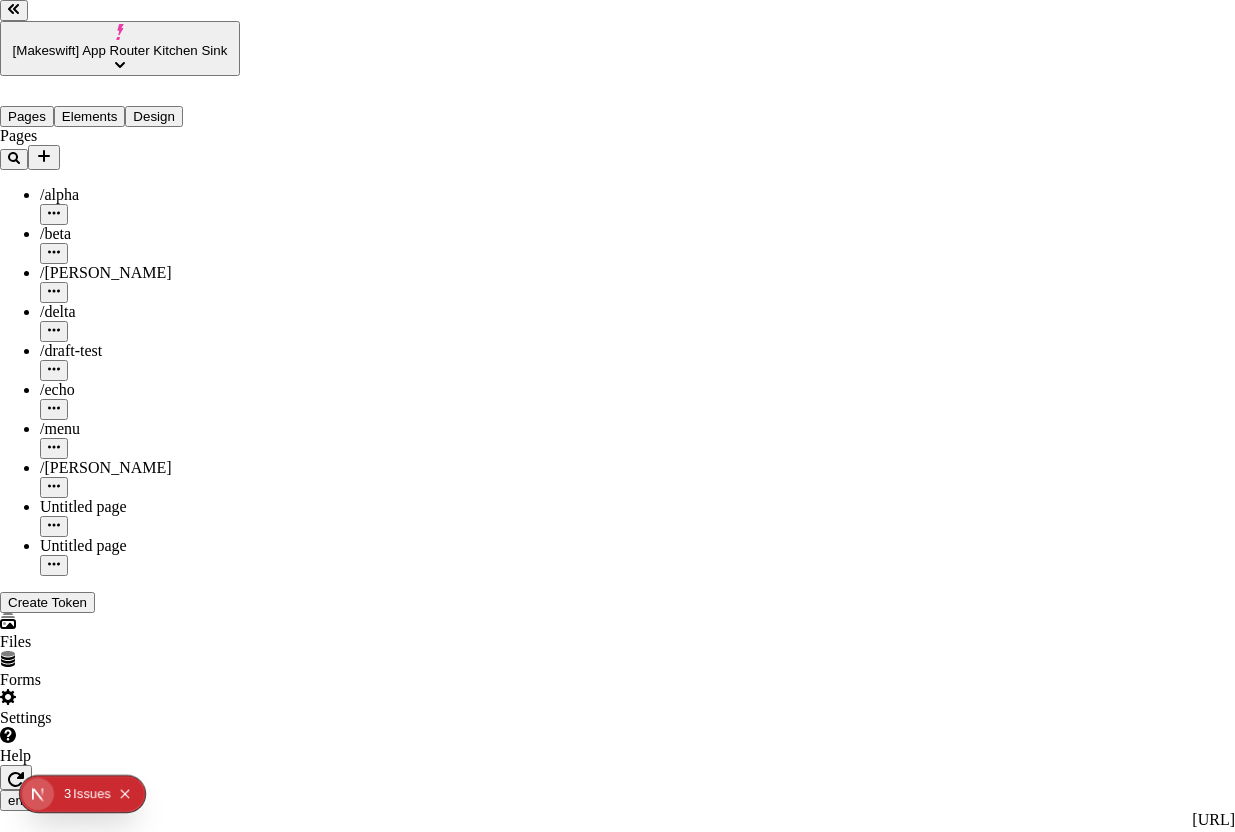 click 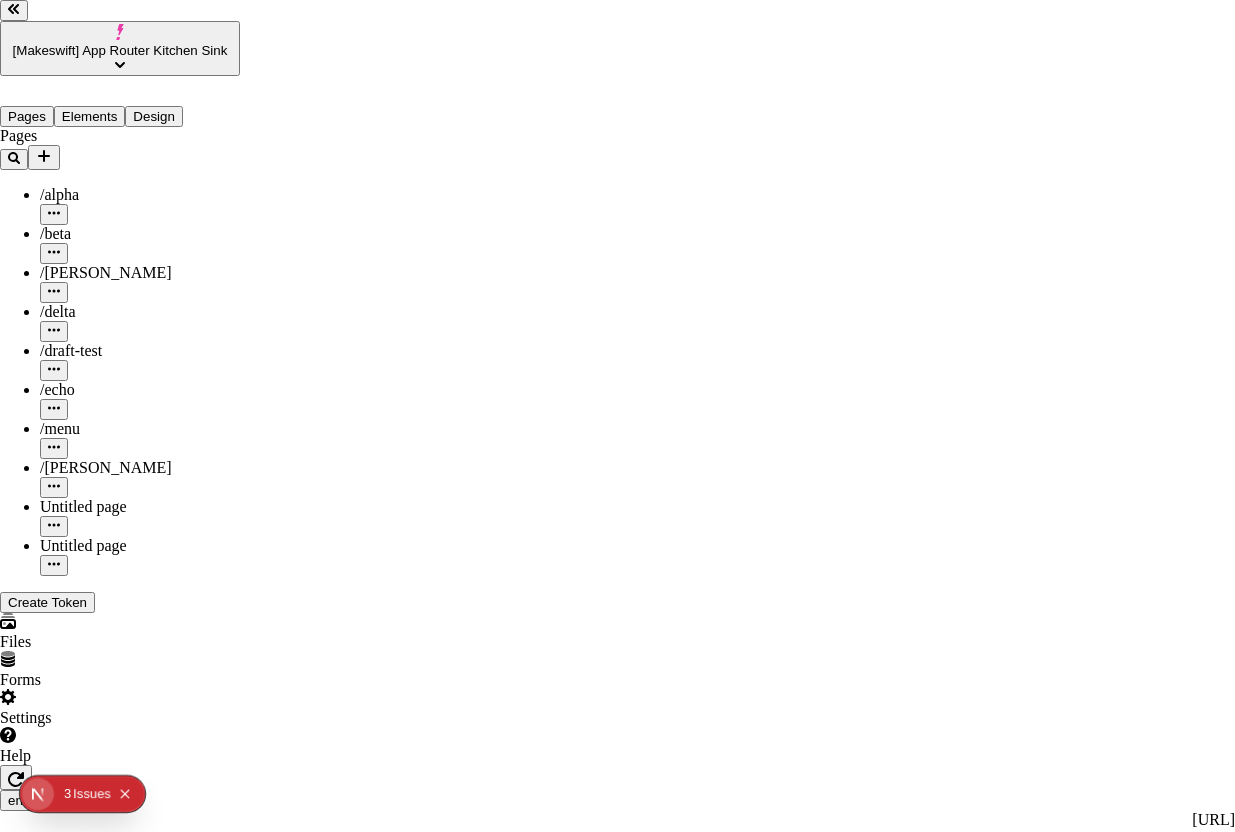 click on "7/1/2025, 11:06:14 AM Current 4/21/2025, 10:04:24 AM 4/21/2025, 10:00:19 AM 4/21/2025, 10:00:04 AM 3/27/2025, 5:50:20 PM 3/27/2025, 5:47:24 PM 3/27/2025, 5:46:29 PM 3/6/2025, 5:24:02 PM 3/6/2025, 3:45:50 PM 2/17/2025, 3:56:10 PM" at bounding box center [617, 2945] 